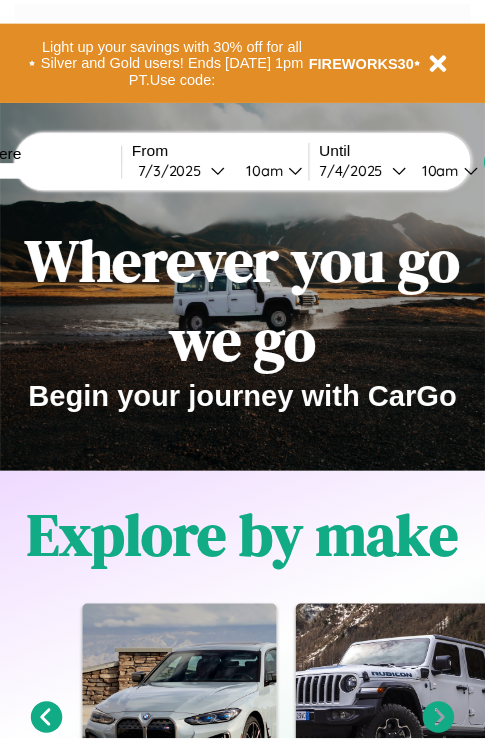 scroll, scrollTop: 0, scrollLeft: 0, axis: both 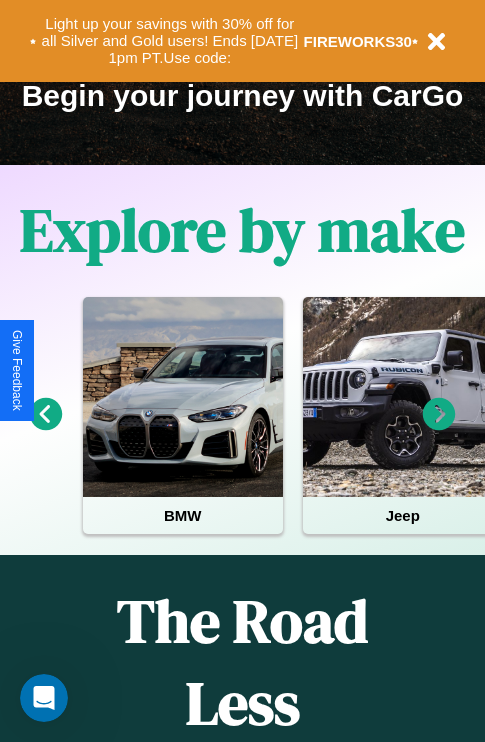 click 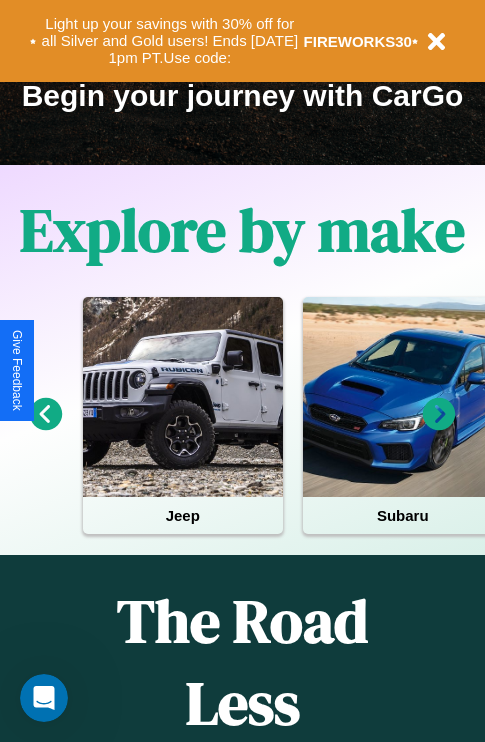 click 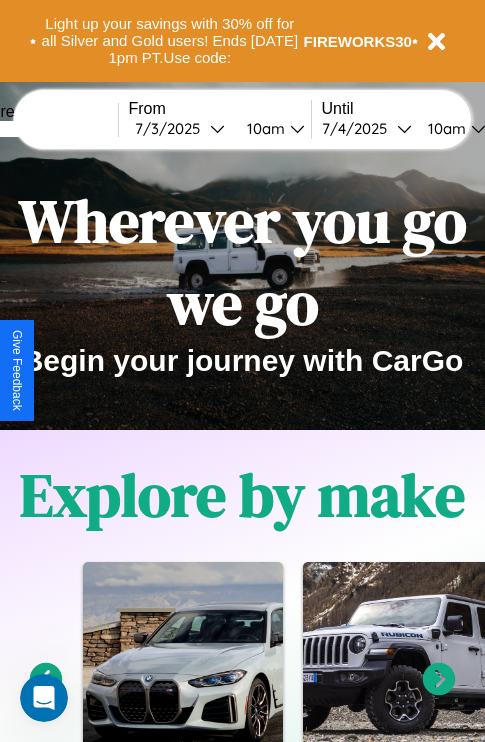 scroll, scrollTop: 0, scrollLeft: 0, axis: both 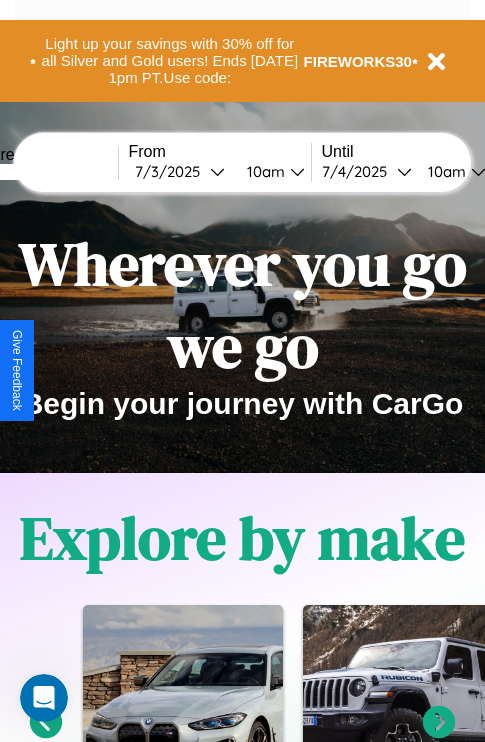 click at bounding box center [43, 172] 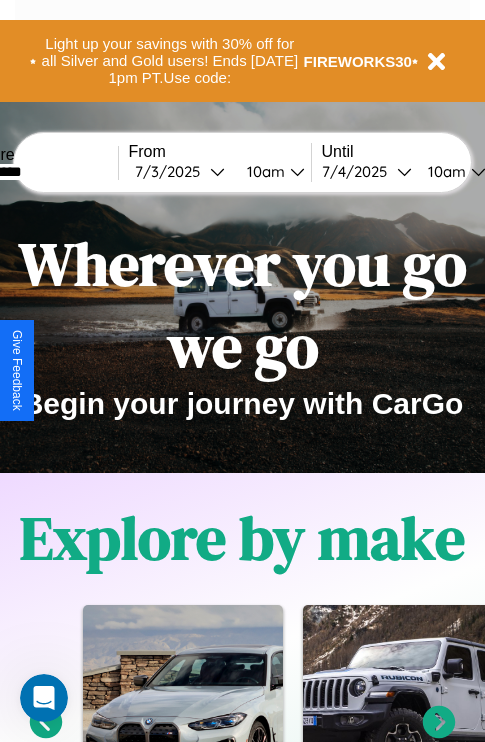 type on "*********" 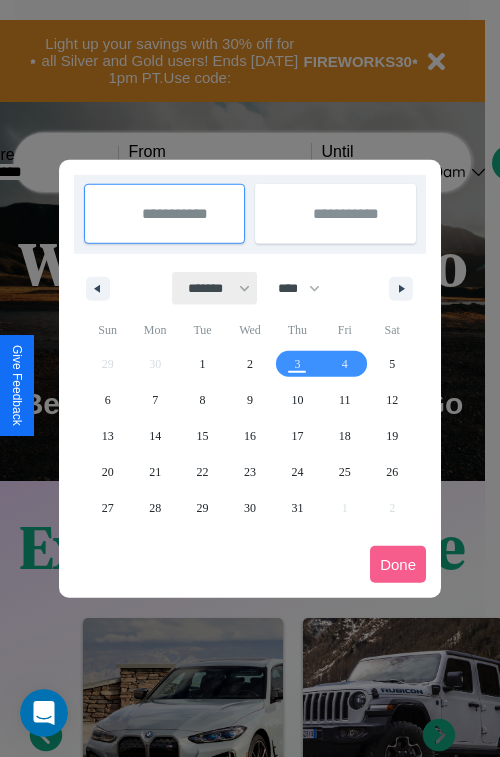 click on "******* ******** ***** ***** *** **** **** ****** ********* ******* ******** ********" at bounding box center (215, 288) 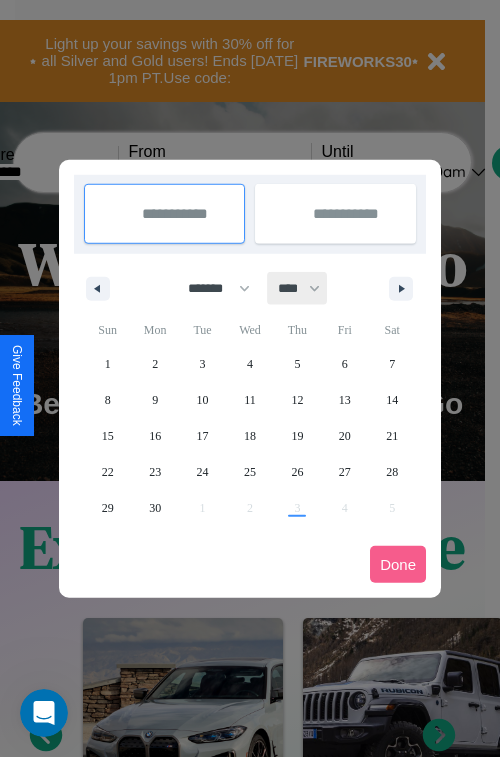 click on "**** **** **** **** **** **** **** **** **** **** **** **** **** **** **** **** **** **** **** **** **** **** **** **** **** **** **** **** **** **** **** **** **** **** **** **** **** **** **** **** **** **** **** **** **** **** **** **** **** **** **** **** **** **** **** **** **** **** **** **** **** **** **** **** **** **** **** **** **** **** **** **** **** **** **** **** **** **** **** **** **** **** **** **** **** **** **** **** **** **** **** **** **** **** **** **** **** **** **** **** **** **** **** **** **** **** **** **** **** **** **** **** **** **** **** **** **** **** **** **** ****" at bounding box center [298, 288] 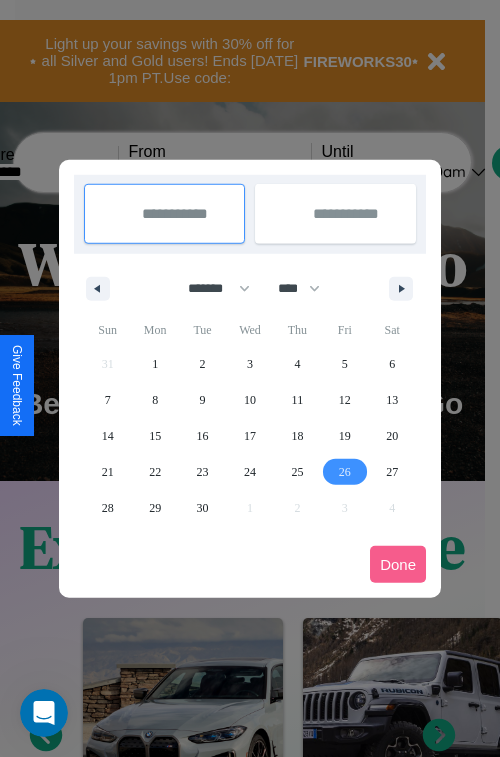 click on "26" at bounding box center [345, 472] 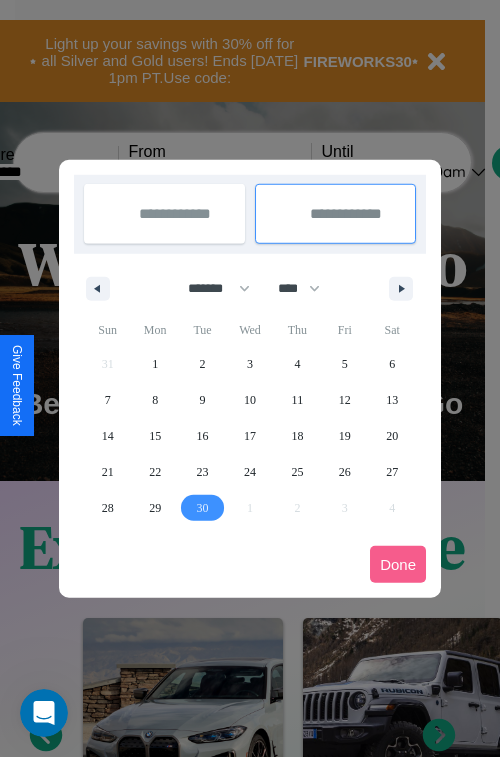 click on "30" at bounding box center (203, 508) 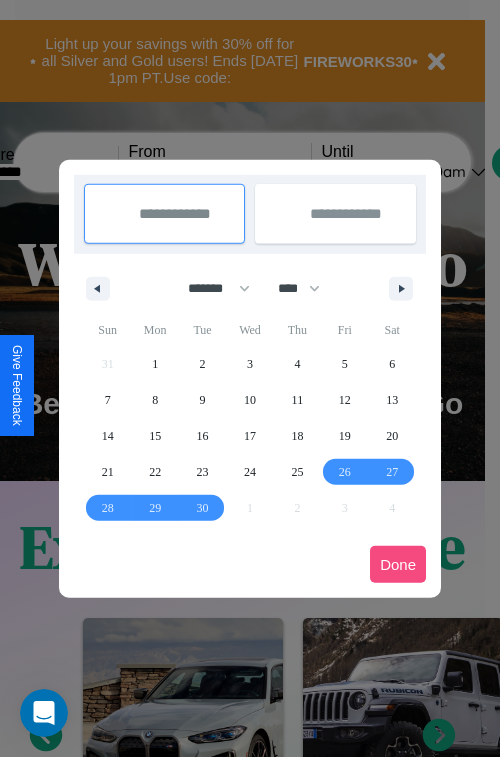 click on "Done" at bounding box center (398, 564) 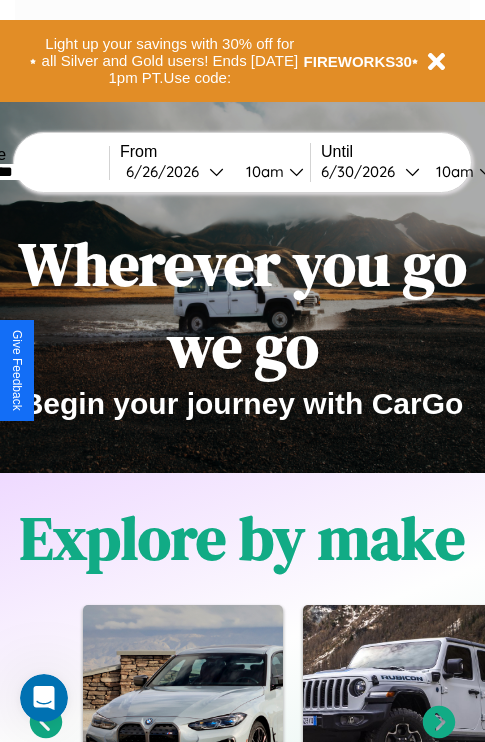 click on "10am" at bounding box center [262, 171] 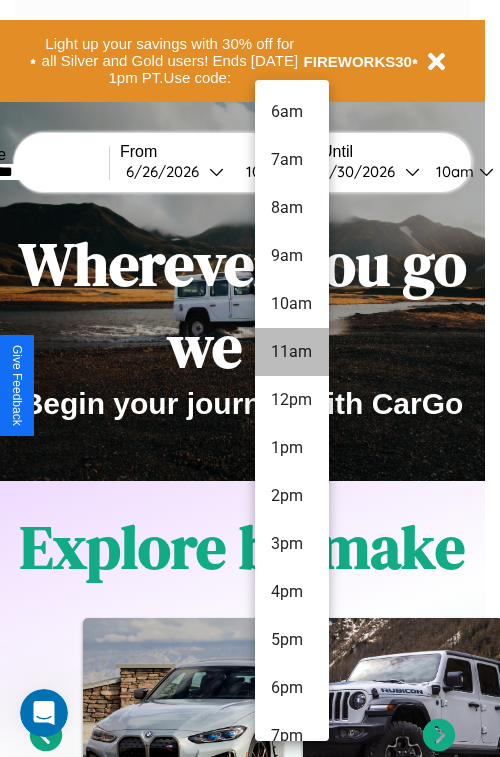 click on "11am" at bounding box center (292, 352) 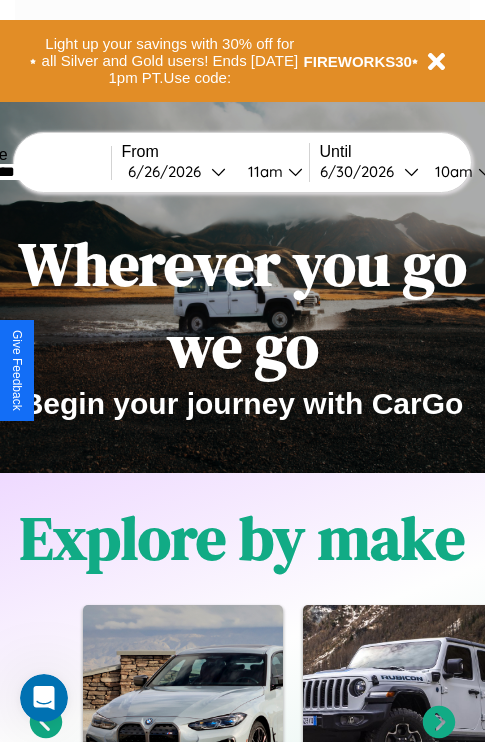 scroll, scrollTop: 0, scrollLeft: 75, axis: horizontal 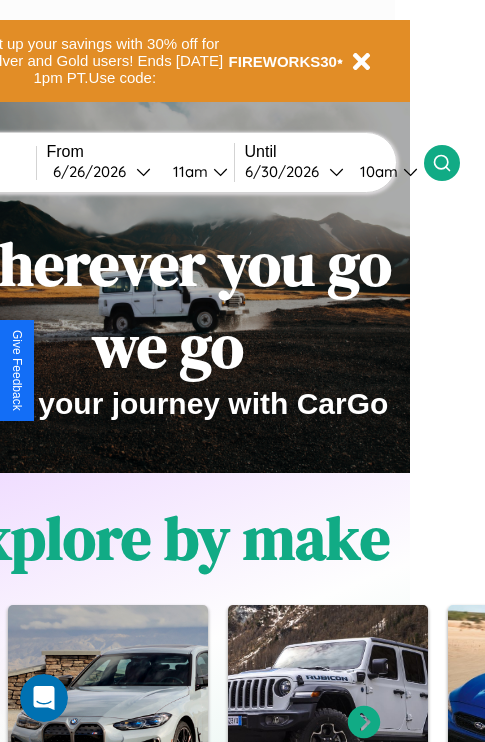 click 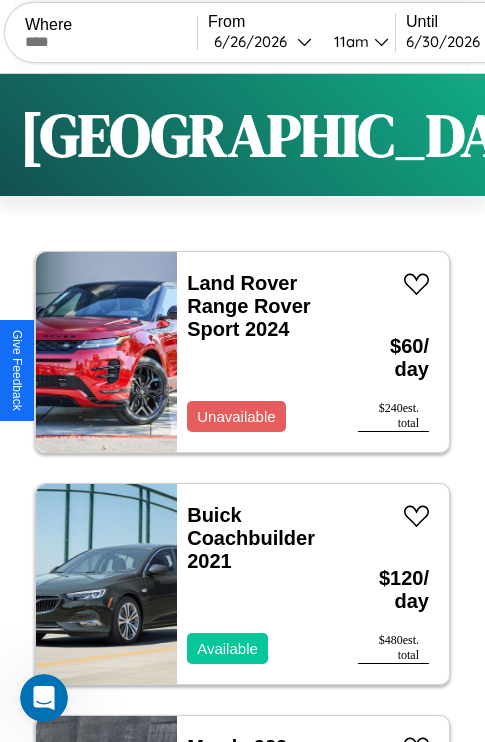 scroll, scrollTop: 79, scrollLeft: 0, axis: vertical 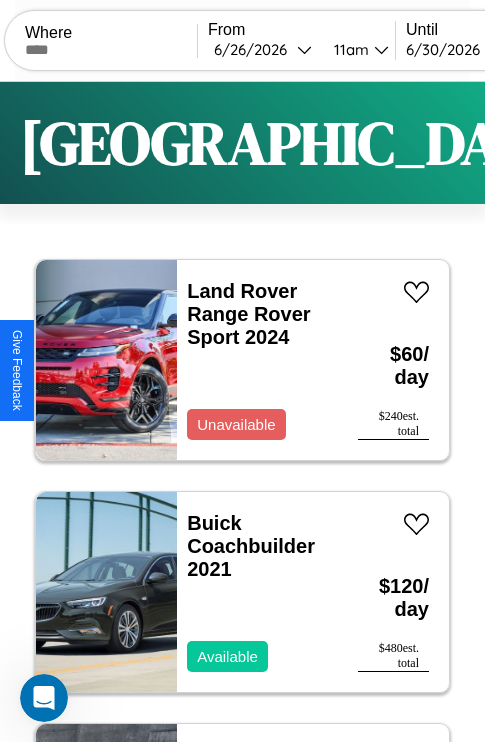 click on "Filters" at bounding box center (640, 143) 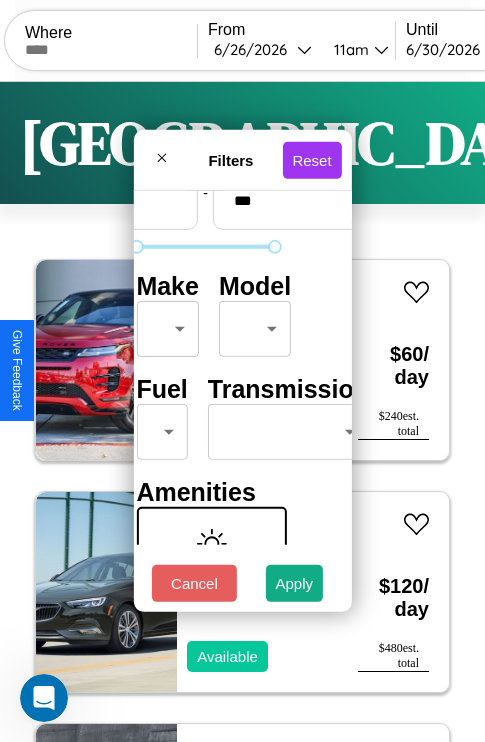 scroll, scrollTop: 162, scrollLeft: 63, axis: both 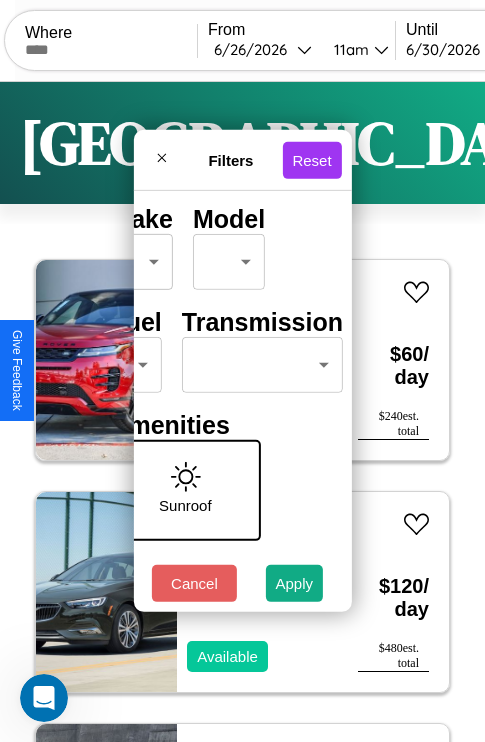 click on "CarGo Where From 6 / 26 / 2026 11am Until 6 / 30 / 2026 10am Become a Host Login Sign Up Amsterdam Filters 140  cars in this area These cars can be picked up in this city. Land Rover   Range Rover Sport   2024 Unavailable $ 60  / day $ 240  est. total Buick   Coachbuilder   2021 Available $ 120  / day $ 480  est. total Mazda   929   2014 Unavailable $ 130  / day $ 520  est. total Buick   Cascada   2022 Available $ 180  / day $ 720  est. total BMW   K 1100 RS   2019 Available $ 140  / day $ 560  est. total Mazda   MX-3   2022 Available $ 110  / day $ 440  est. total Bentley   Brooklands   2019 Available $ 60  / day $ 240  est. total Ferrari   12Cilindri   2020 Available $ 160  / day $ 640  est. total Mazda   RX-8   2014 Available $ 170  / day $ 680  est. total Subaru   Ascent   2014 Available $ 90  / day $ 360  est. total Tesla   Model 3   2024 Available $ 180  / day $ 720  est. total Kia   Forte Koup   2016 Available $ 110  / day $ 440  est. total Mercedes   C-Class   2014 Unavailable $ 30  / day $ 120 Volvo" at bounding box center (242, 412) 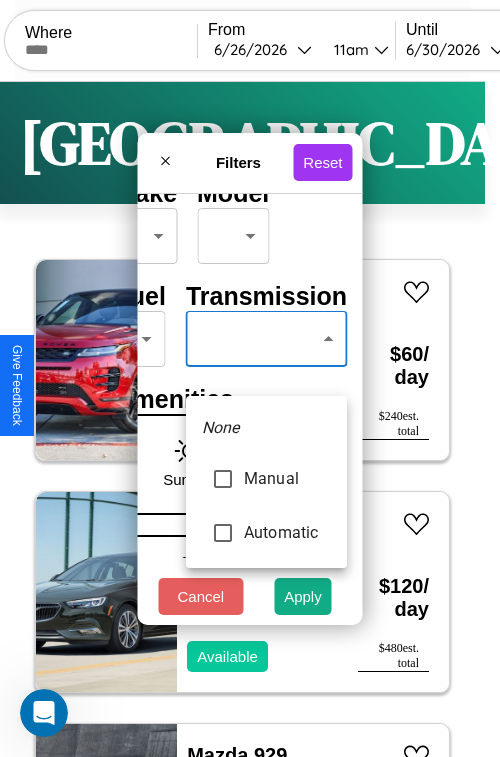 type on "*********" 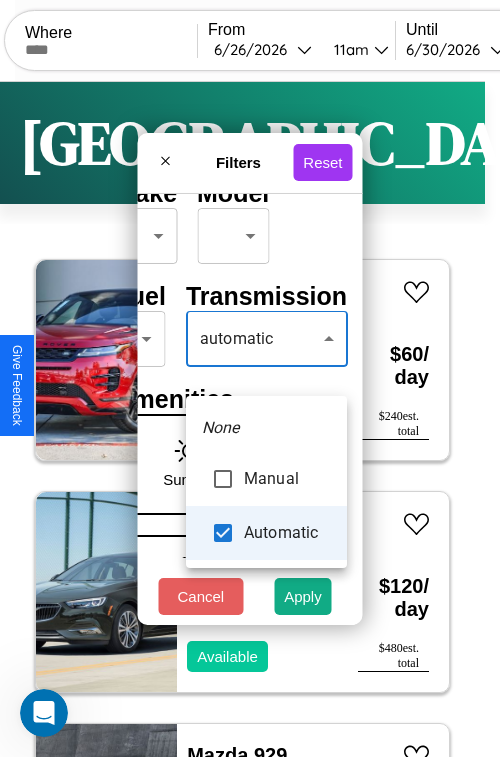 click at bounding box center (250, 378) 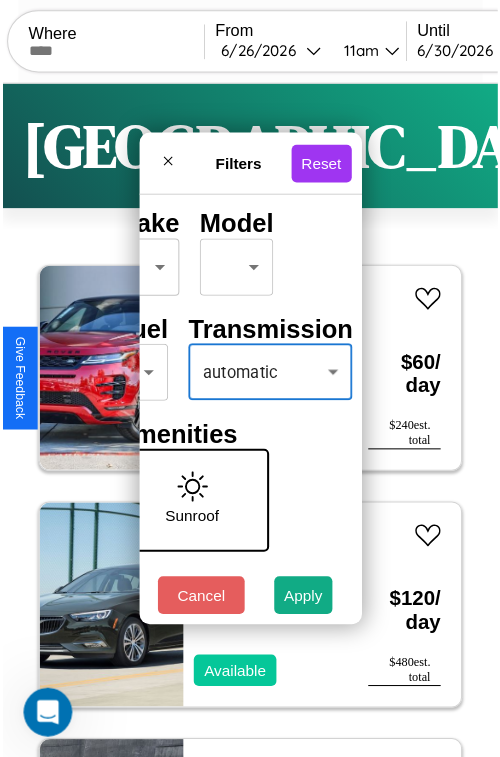 scroll, scrollTop: 59, scrollLeft: 40, axis: both 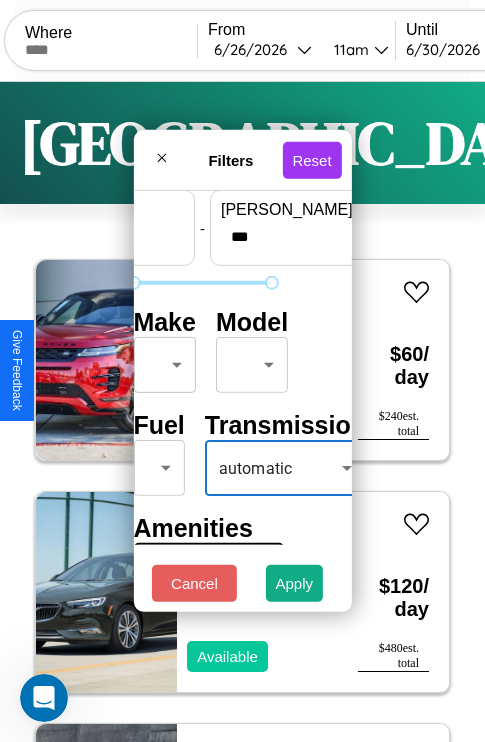 click on "CarGo Where From 6 / 26 / 2026 11am Until 6 / 30 / 2026 10am Become a Host Login Sign Up Amsterdam Filters 140  cars in this area These cars can be picked up in this city. Land Rover   Range Rover Sport   2024 Unavailable $ 60  / day $ 240  est. total Buick   Coachbuilder   2021 Available $ 120  / day $ 480  est. total Mazda   929   2014 Unavailable $ 130  / day $ 520  est. total Buick   Cascada   2022 Available $ 180  / day $ 720  est. total BMW   K 1100 RS   2019 Available $ 140  / day $ 560  est. total Mazda   MX-3   2022 Available $ 110  / day $ 440  est. total Bentley   Brooklands   2019 Available $ 60  / day $ 240  est. total Ferrari   12Cilindri   2020 Available $ 160  / day $ 640  est. total Mazda   RX-8   2014 Available $ 170  / day $ 680  est. total Subaru   Ascent   2014 Available $ 90  / day $ 360  est. total Tesla   Model 3   2024 Available $ 180  / day $ 720  est. total Kia   Forte Koup   2016 Available $ 110  / day $ 440  est. total Mercedes   C-Class   2014 Unavailable $ 30  / day $ 120 Volvo" at bounding box center (242, 412) 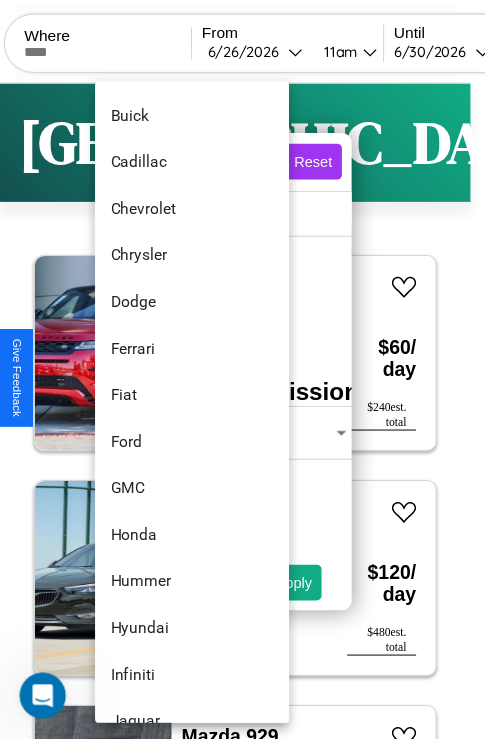 scroll, scrollTop: 614, scrollLeft: 0, axis: vertical 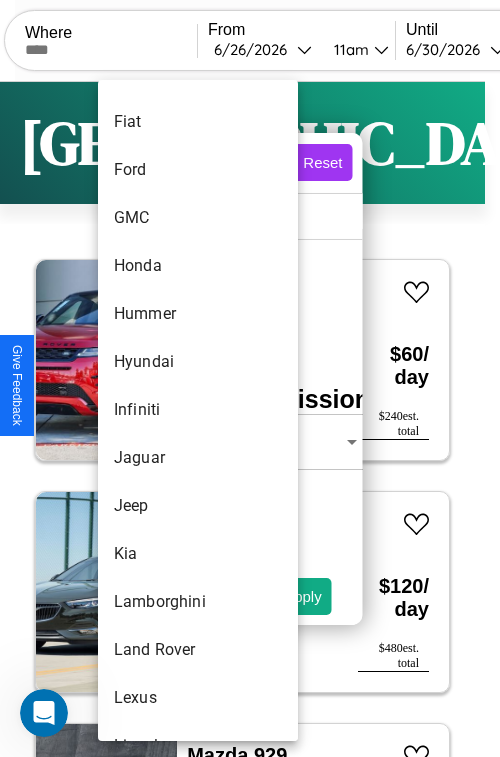click on "Infiniti" at bounding box center [198, 410] 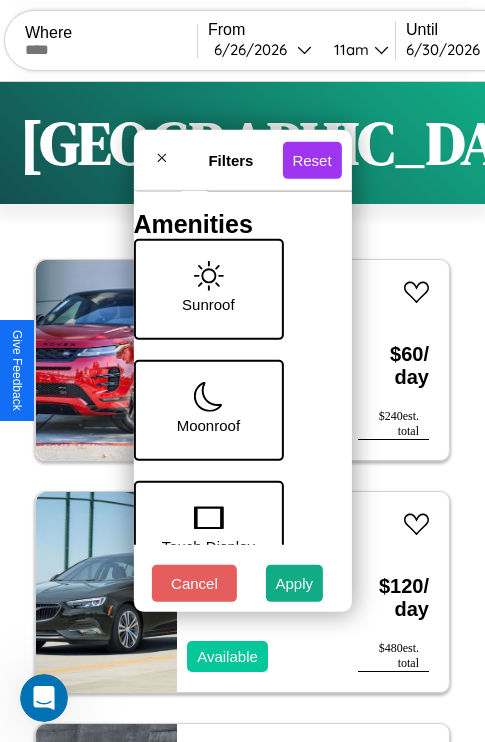 scroll, scrollTop: 409, scrollLeft: 40, axis: both 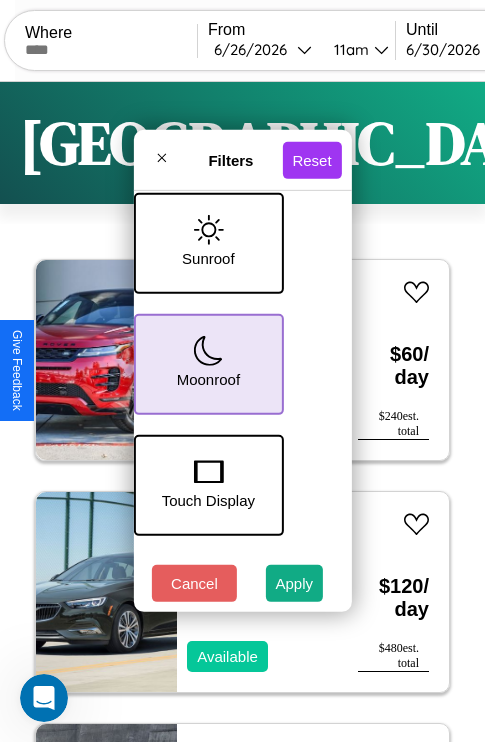 click 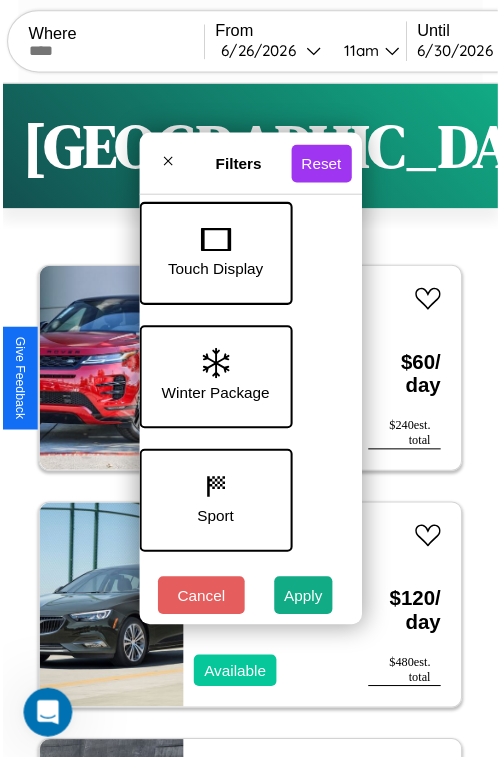 scroll, scrollTop: 651, scrollLeft: 40, axis: both 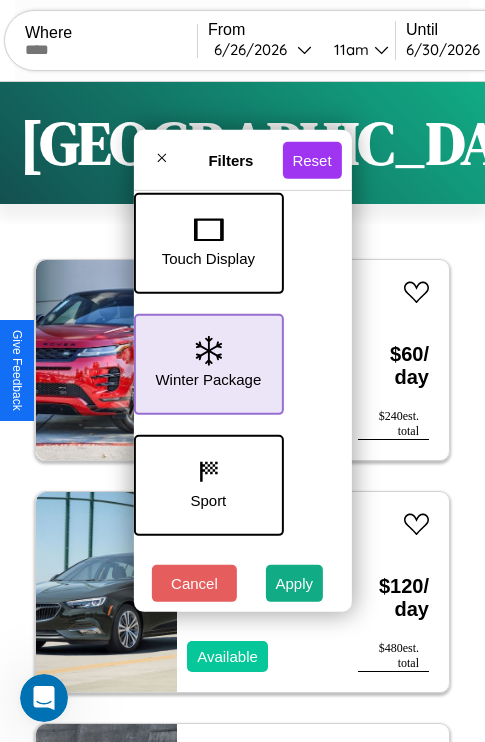 click 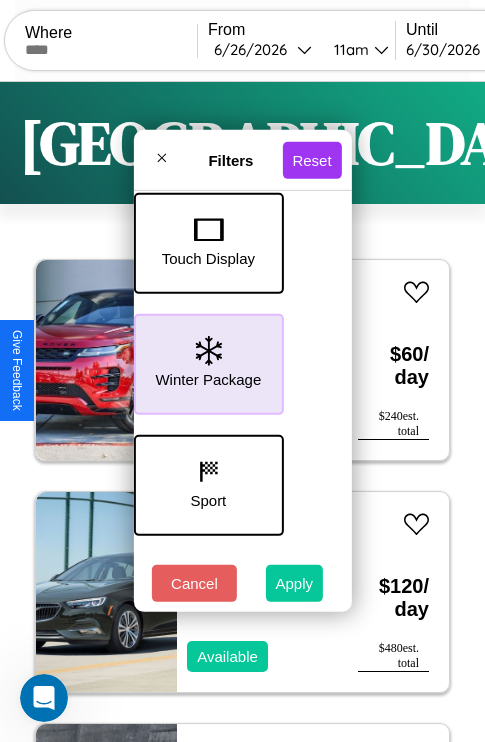 click on "Apply" at bounding box center [295, 583] 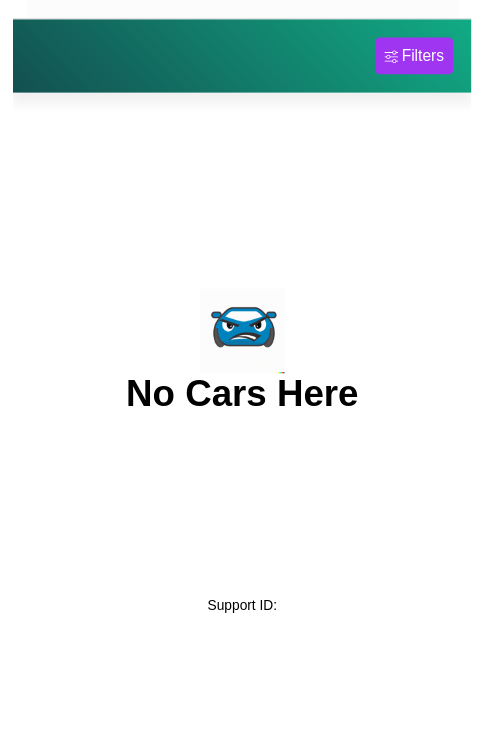 scroll, scrollTop: 0, scrollLeft: 0, axis: both 